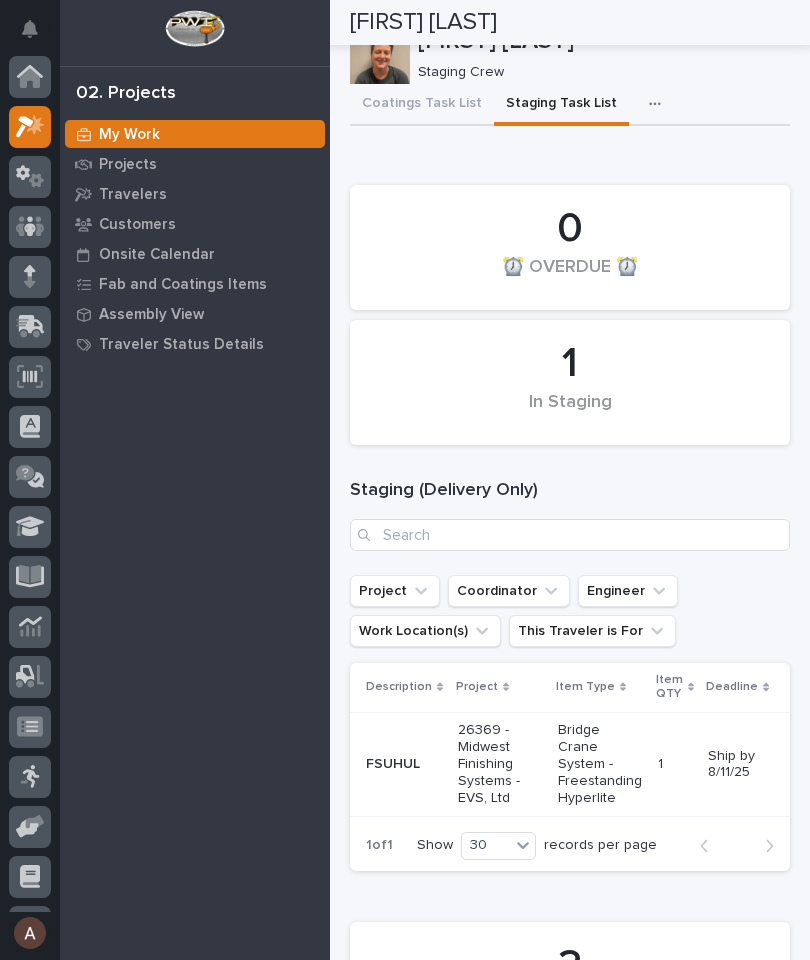 scroll, scrollTop: 0, scrollLeft: 0, axis: both 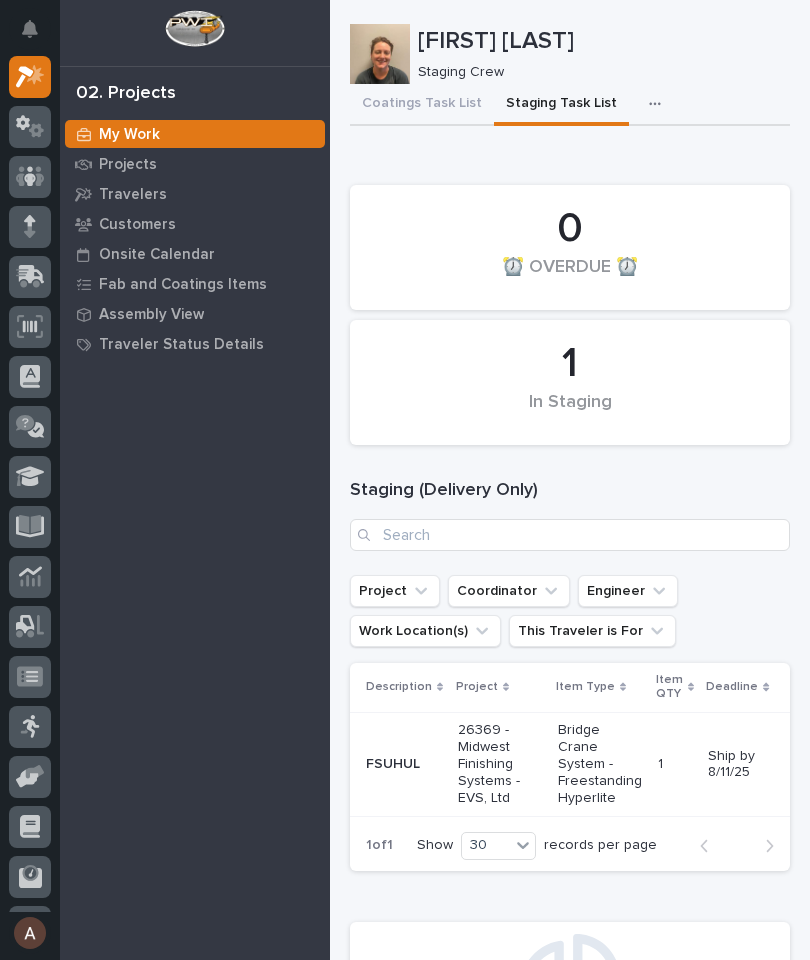 click 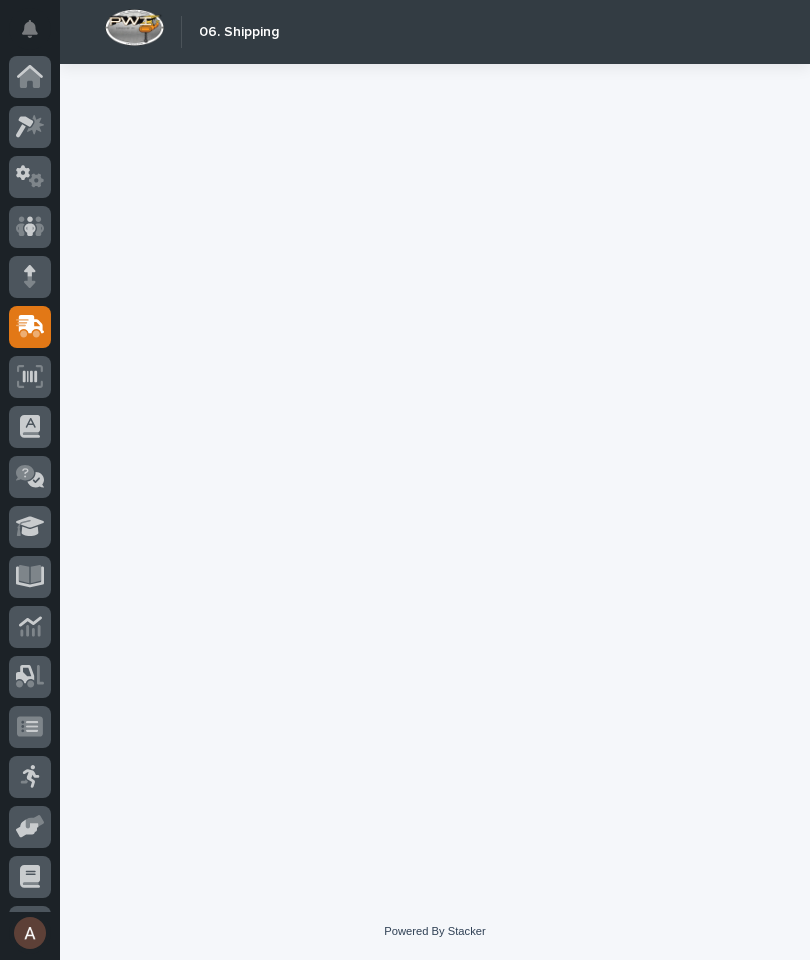 scroll, scrollTop: 94, scrollLeft: 0, axis: vertical 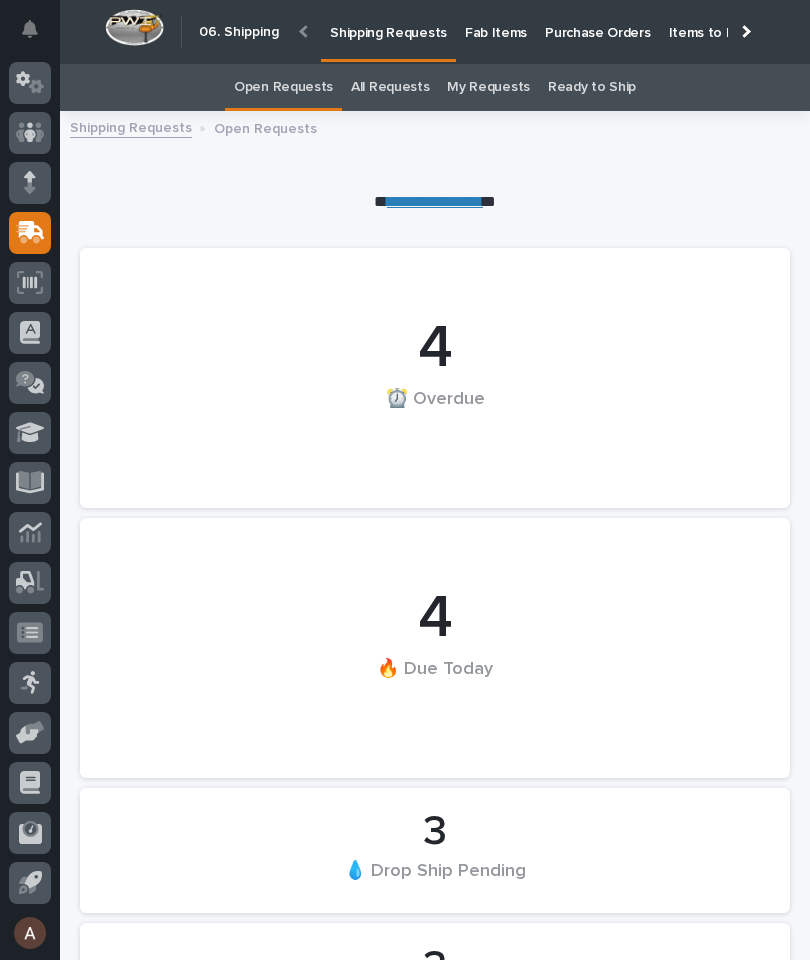 click on "Fab Items" at bounding box center [496, 31] 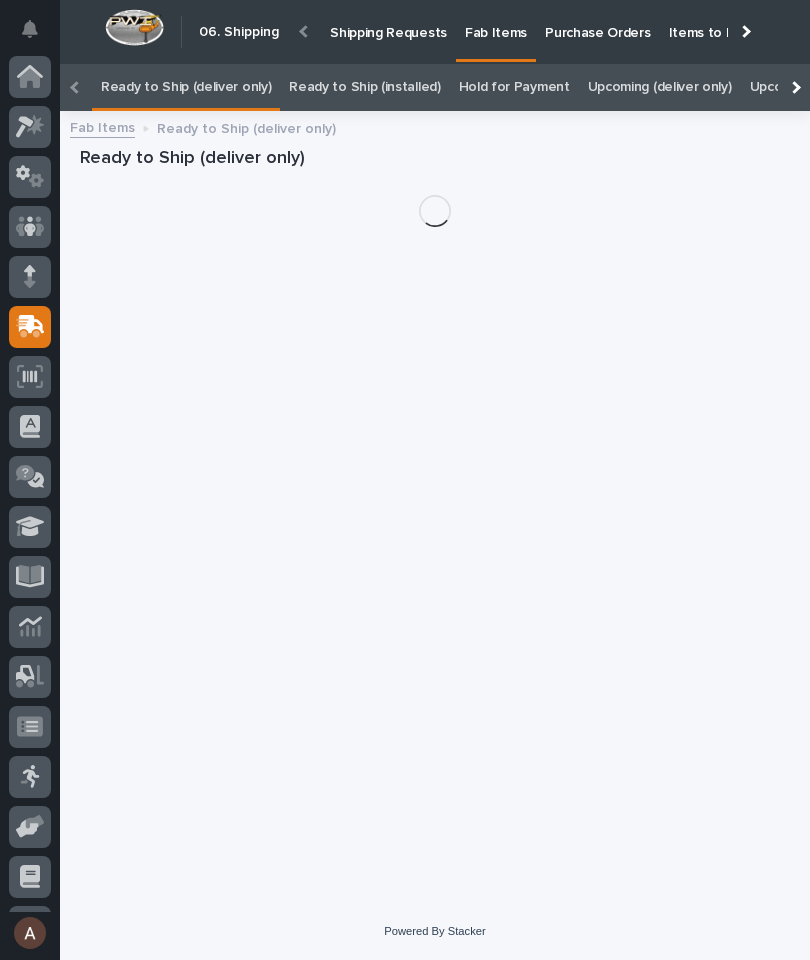 scroll, scrollTop: 0, scrollLeft: -96, axis: horizontal 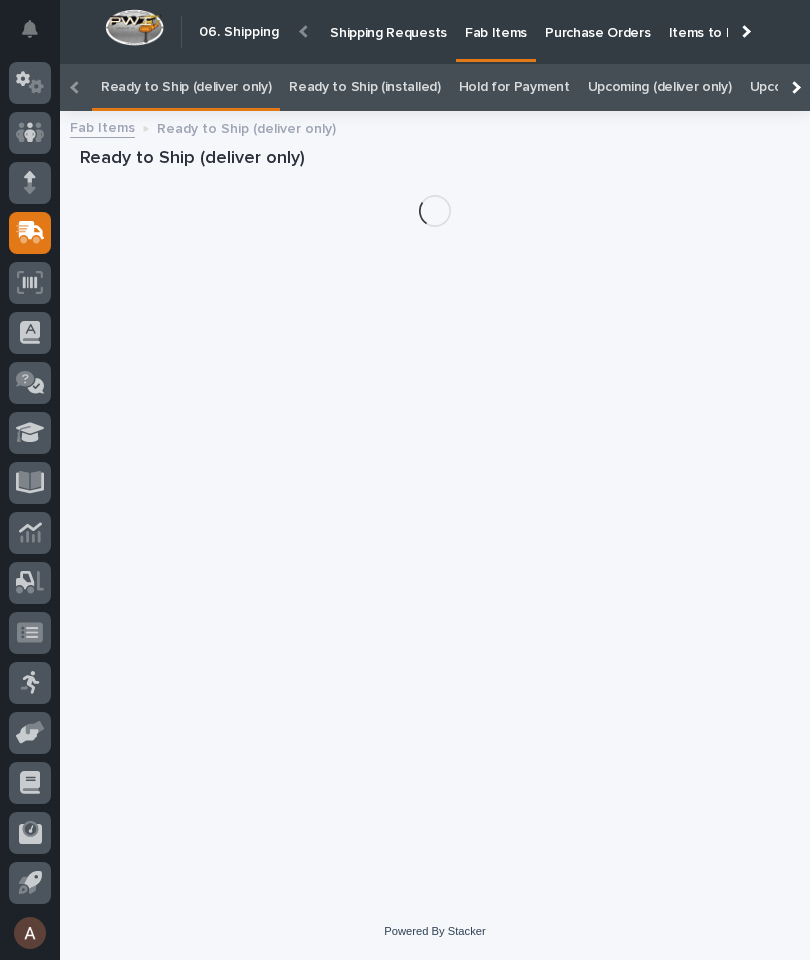 click at bounding box center (794, 87) 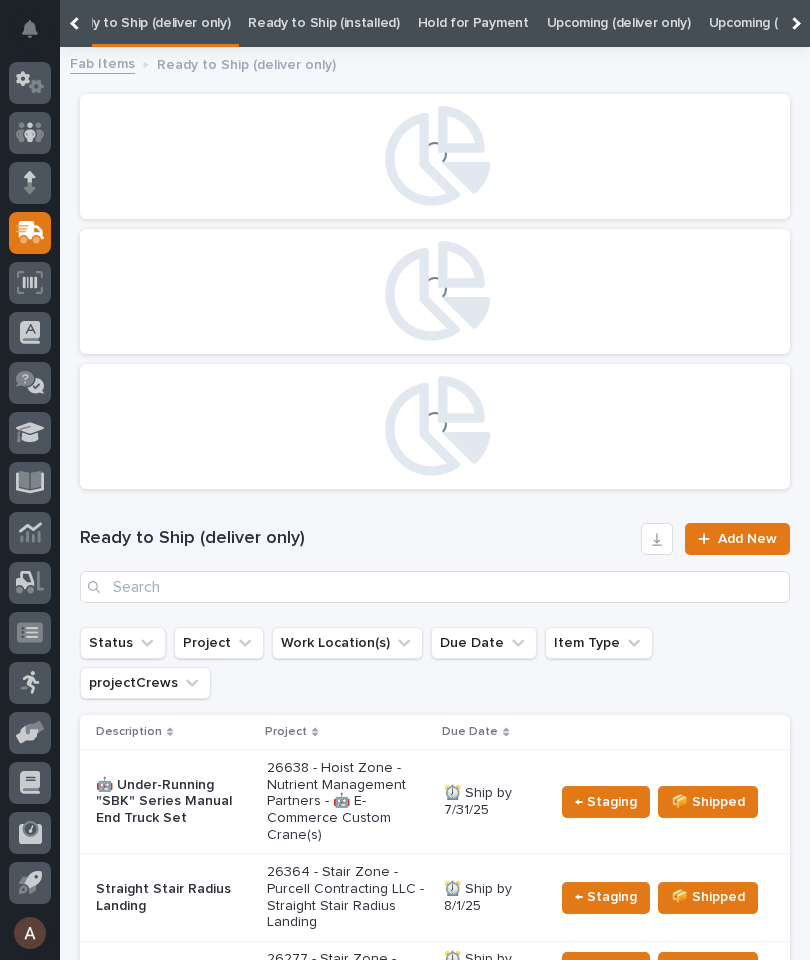 scroll, scrollTop: 0, scrollLeft: 202, axis: horizontal 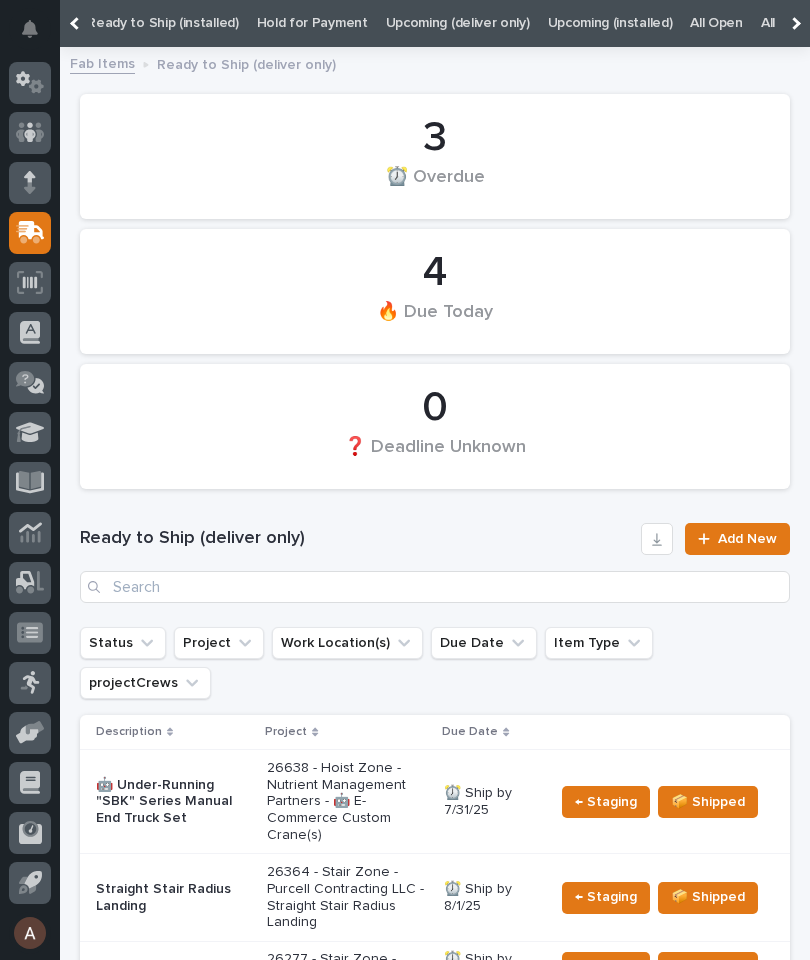 click on "All" at bounding box center [768, 23] 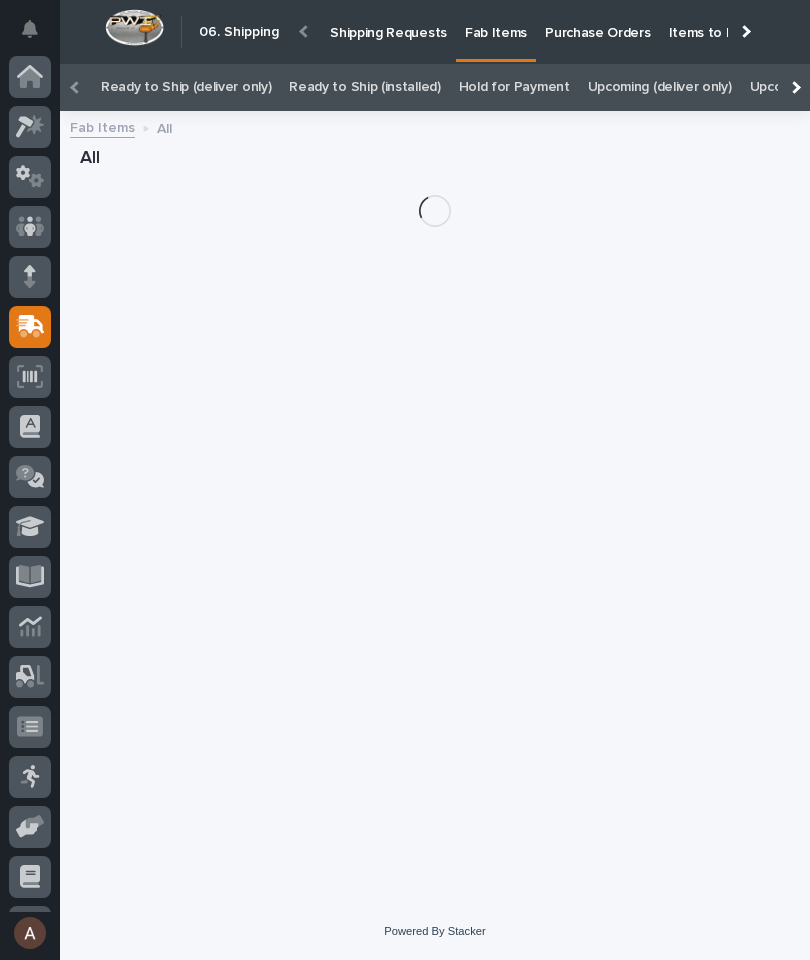 scroll, scrollTop: 0, scrollLeft: 0, axis: both 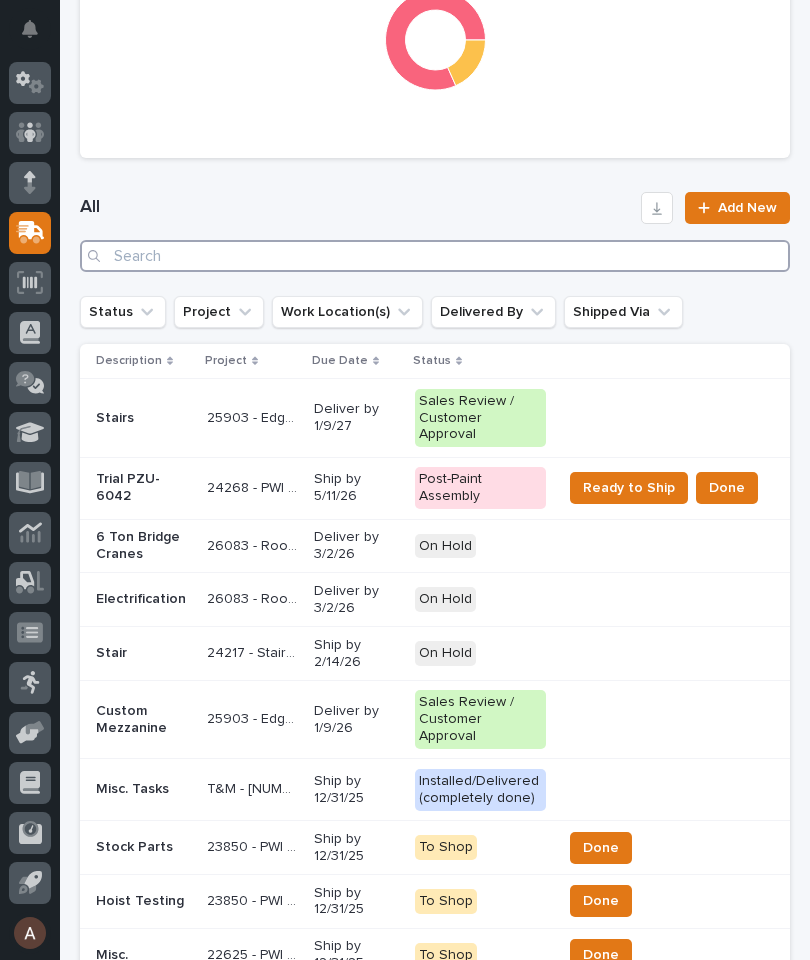 click at bounding box center (435, 256) 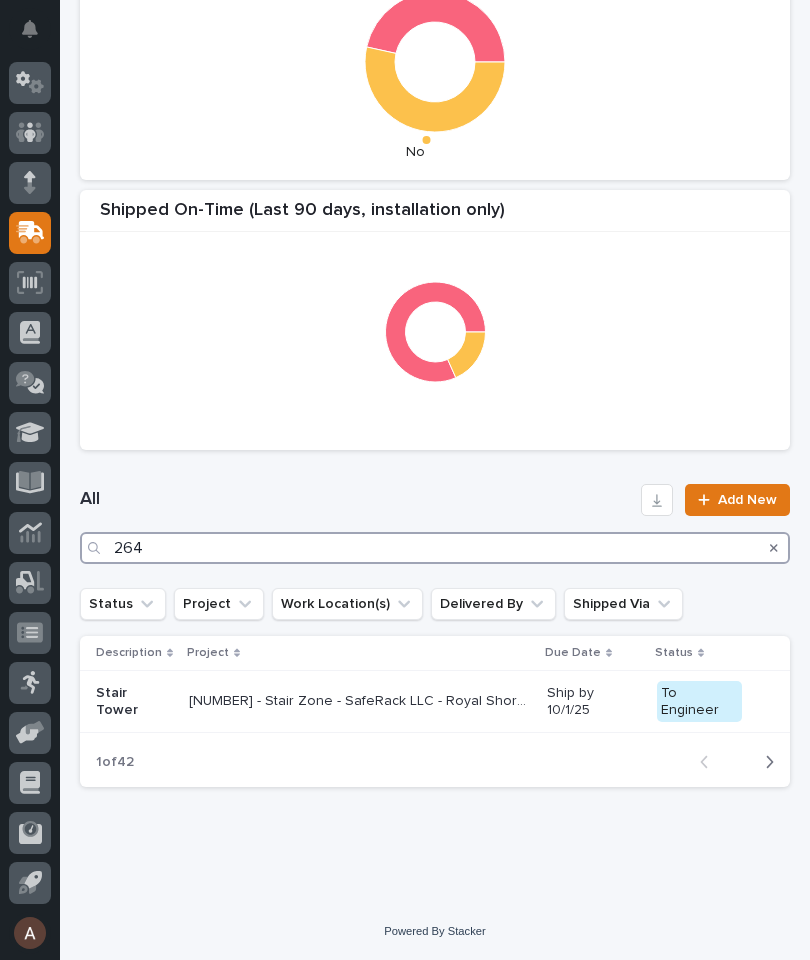 scroll 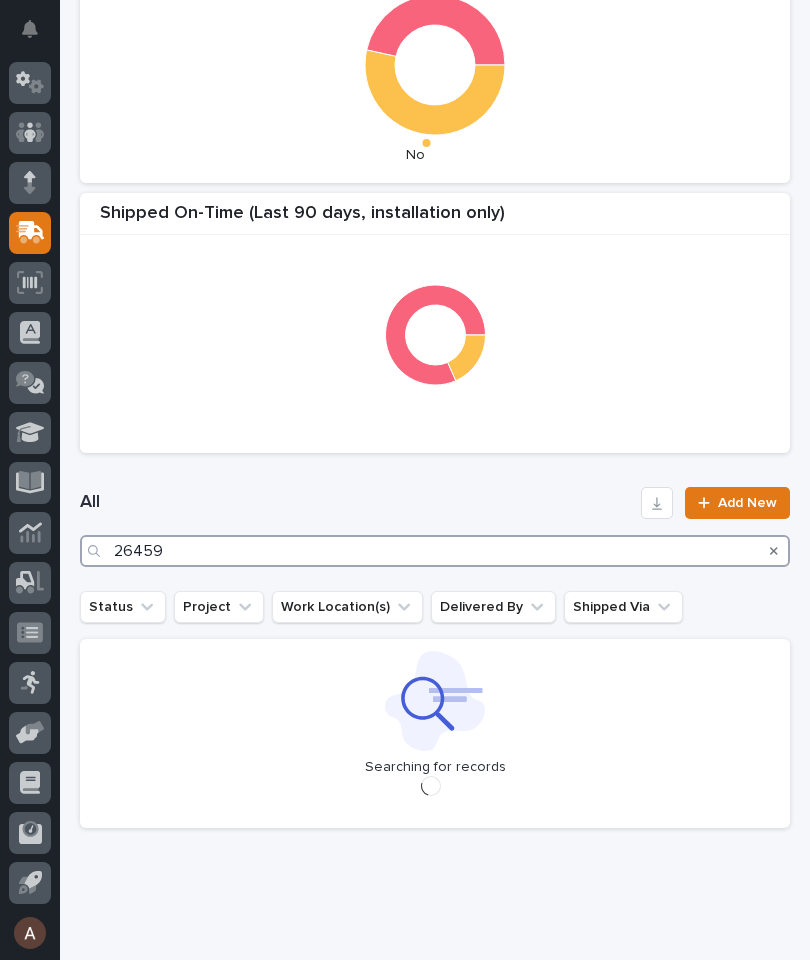 type on "26459" 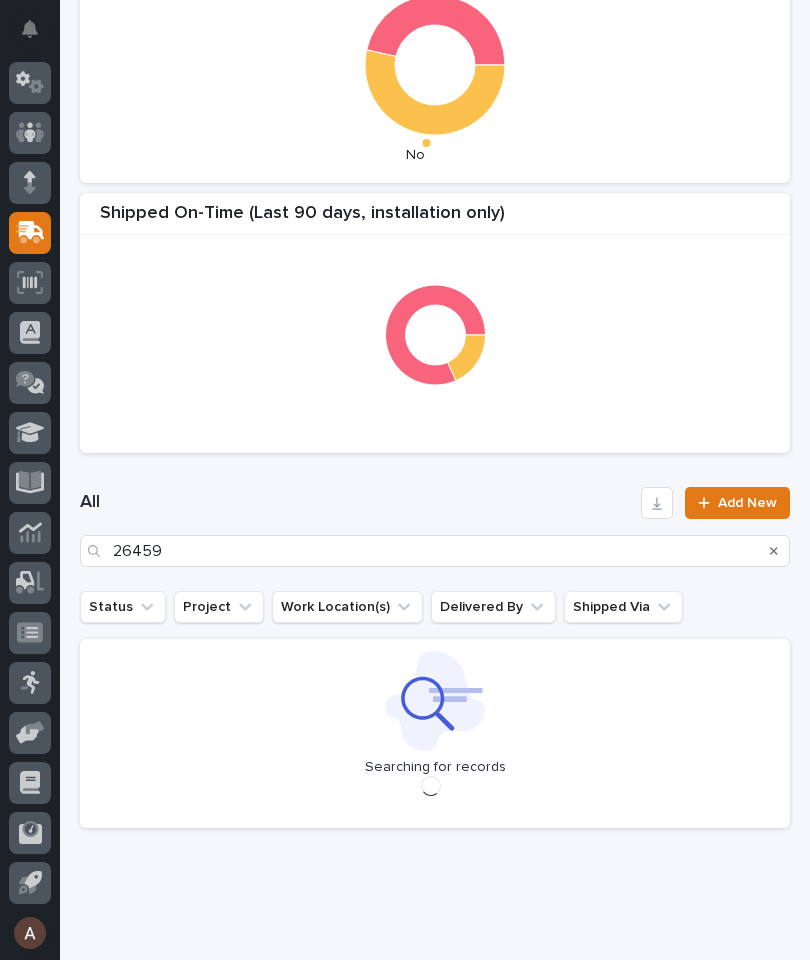 click on "All 26459 Add New" at bounding box center [435, 527] 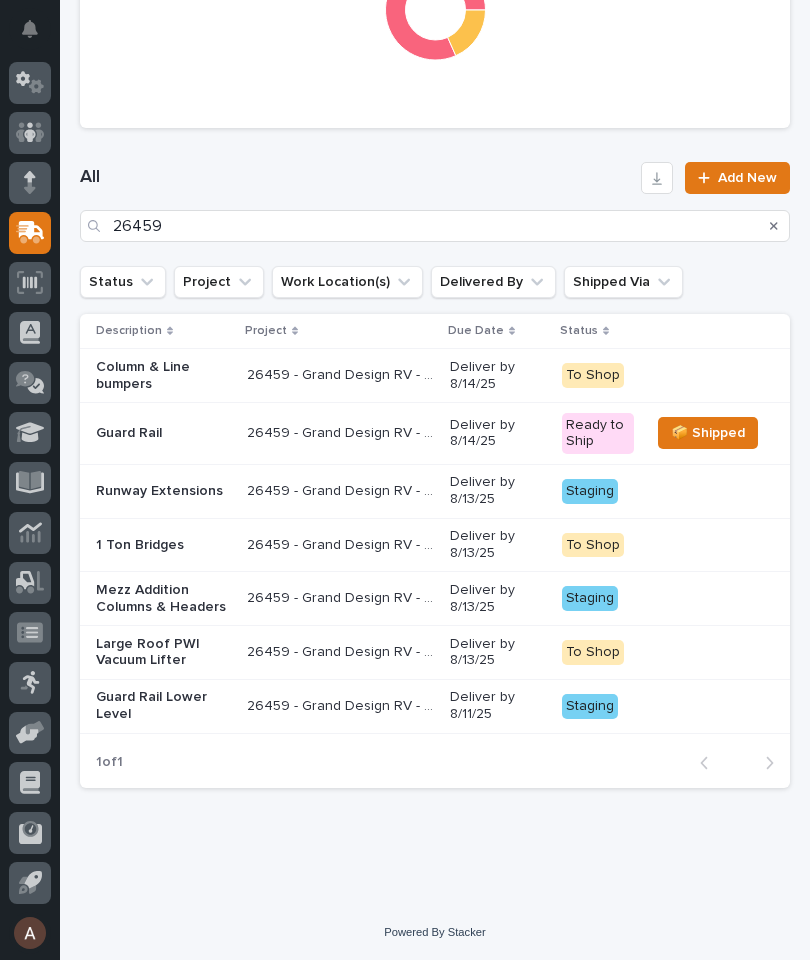 click on "Guard Rail" at bounding box center [163, 433] 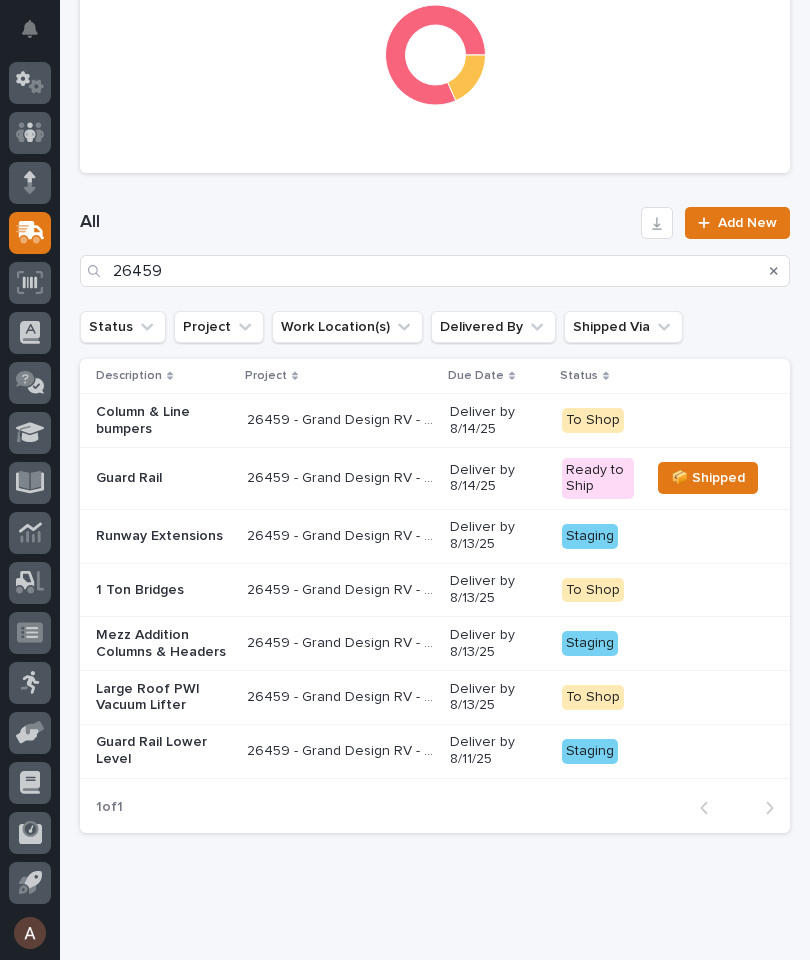 click on "Guard Rail Lower Level" at bounding box center [163, 751] 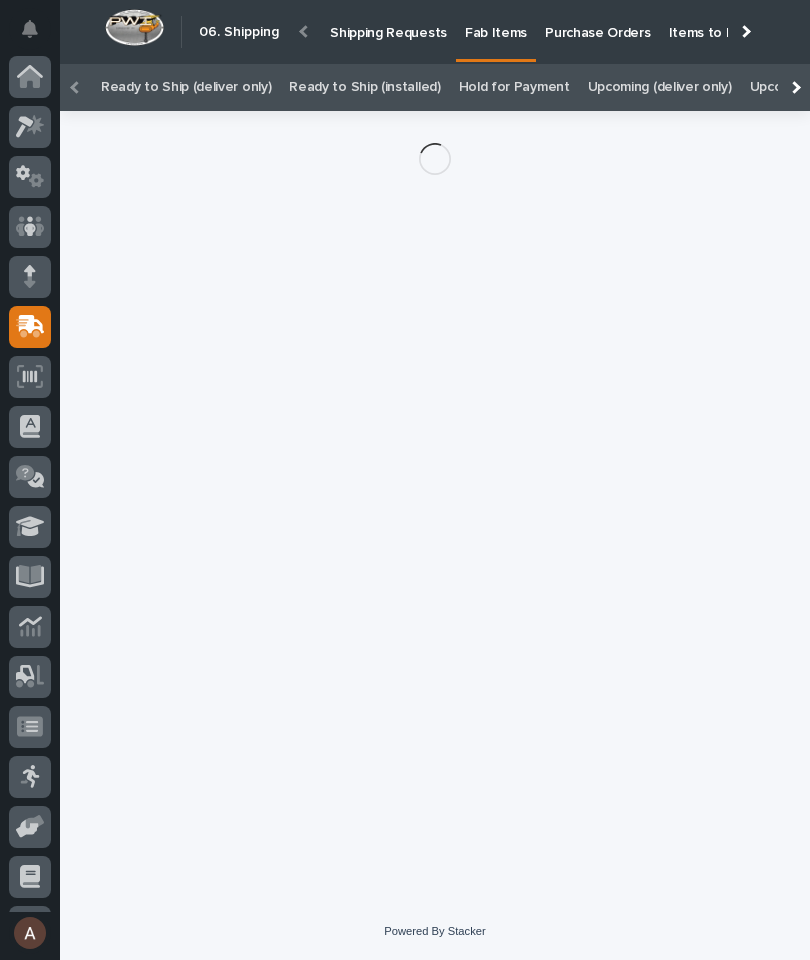 scroll, scrollTop: 56, scrollLeft: 0, axis: vertical 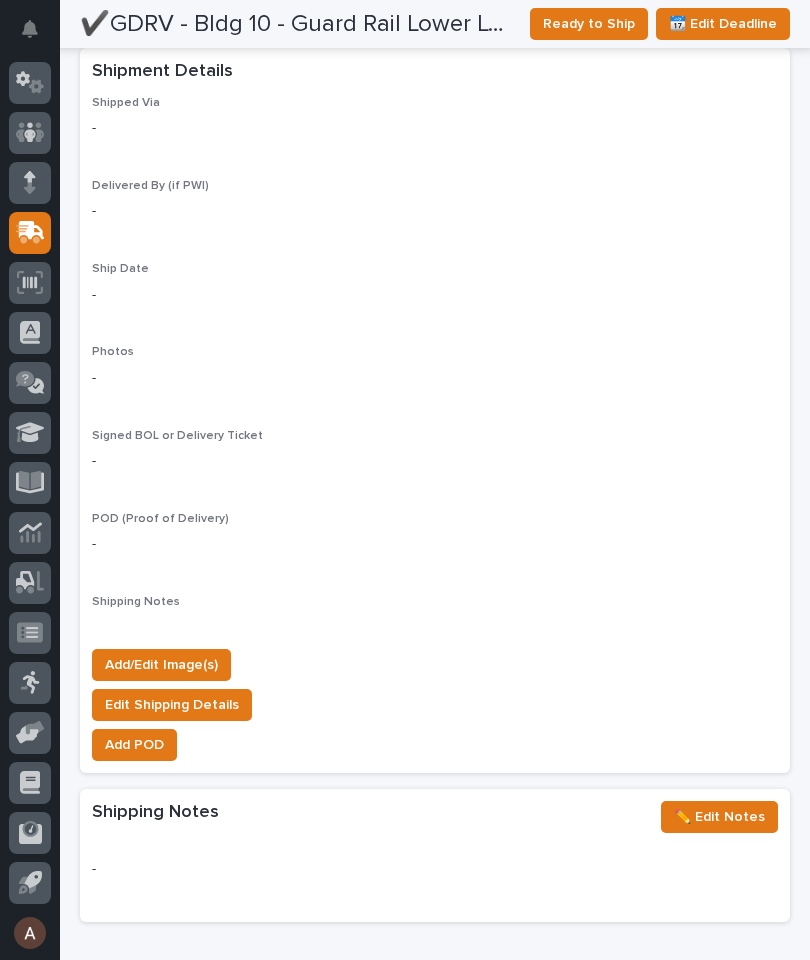 click on "Add/Edit Image(s)" at bounding box center [161, 665] 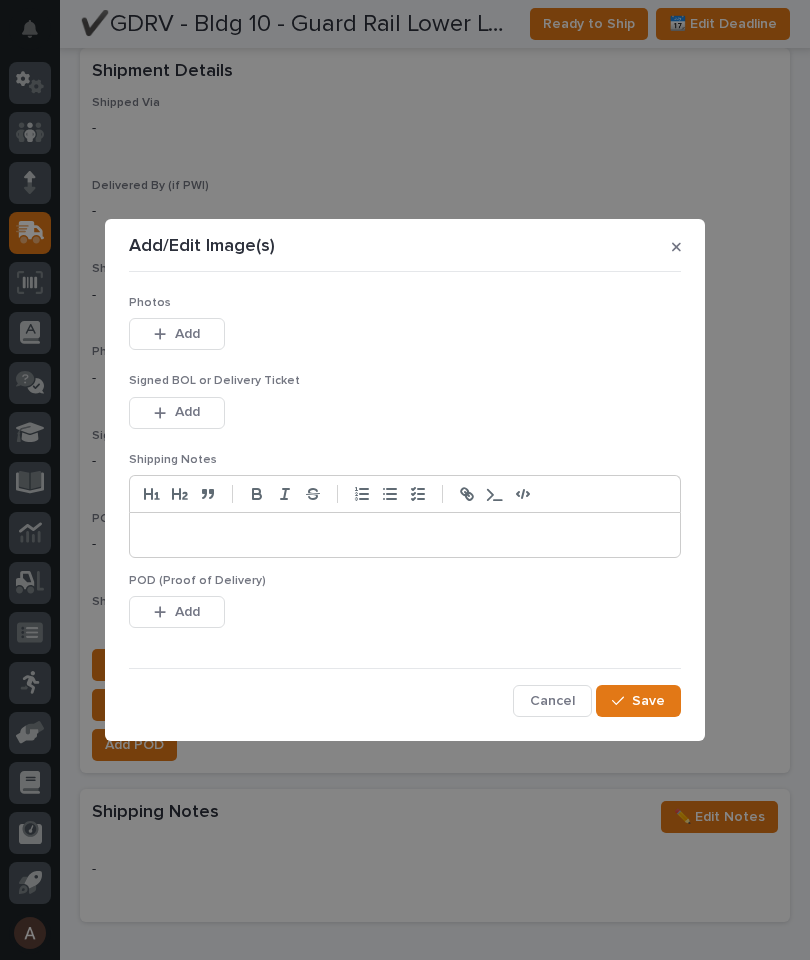 click on "Add" at bounding box center [177, 334] 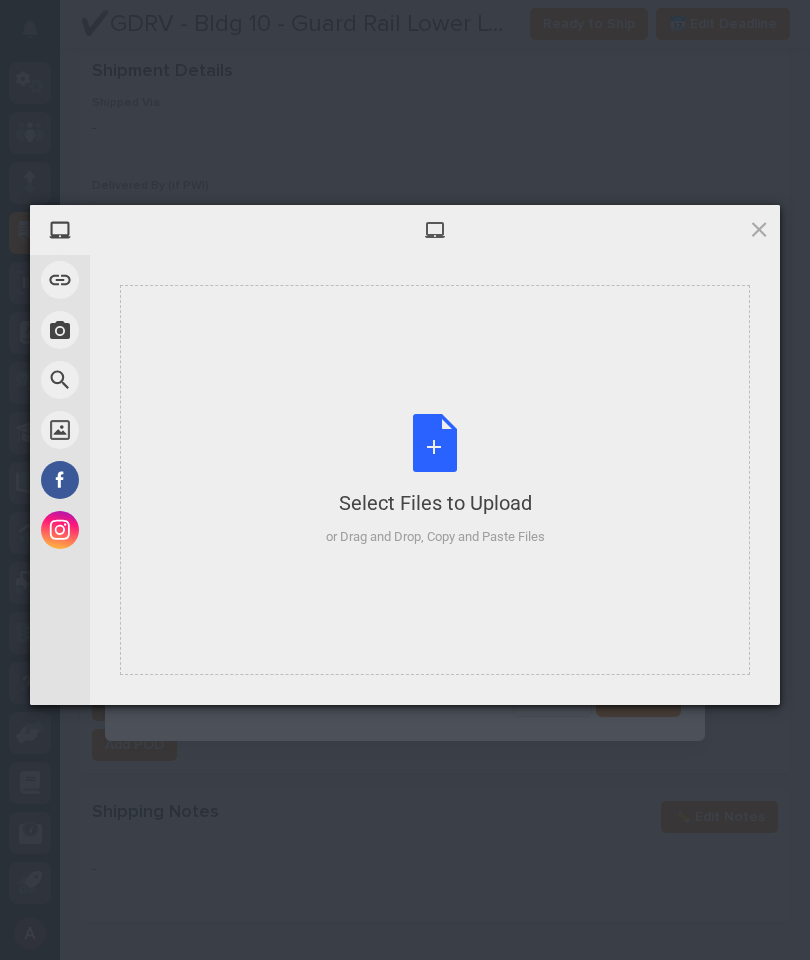 click on "Select Files to Upload
or Drag and Drop, Copy and Paste Files" at bounding box center (435, 480) 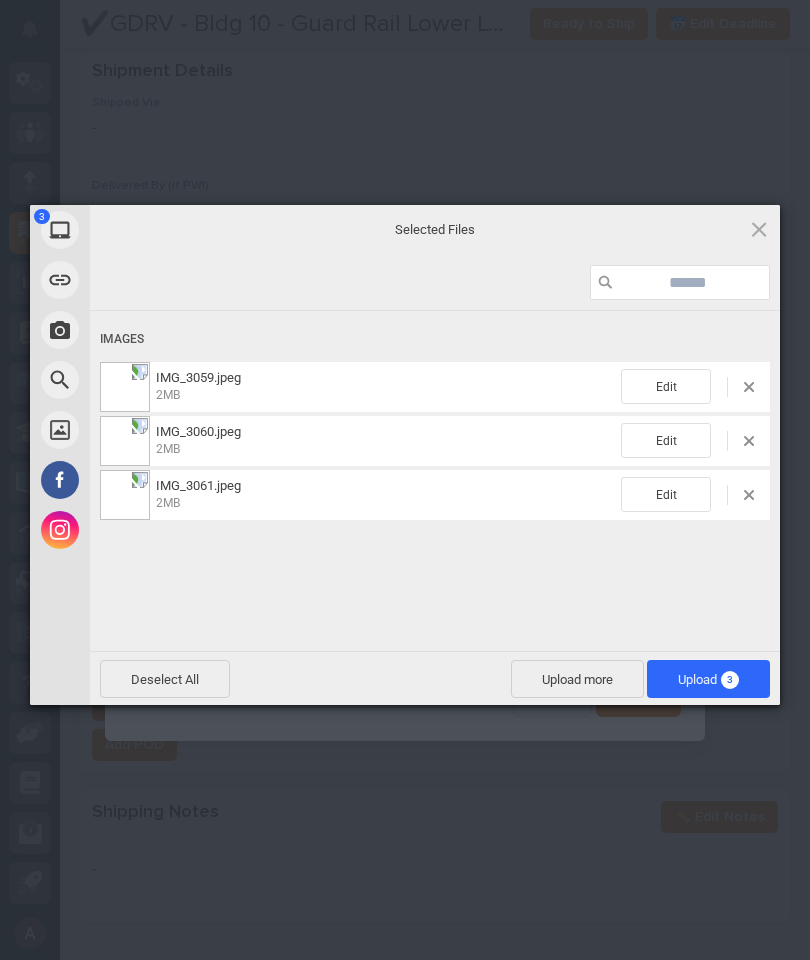 click on "Upload
3" at bounding box center (708, 679) 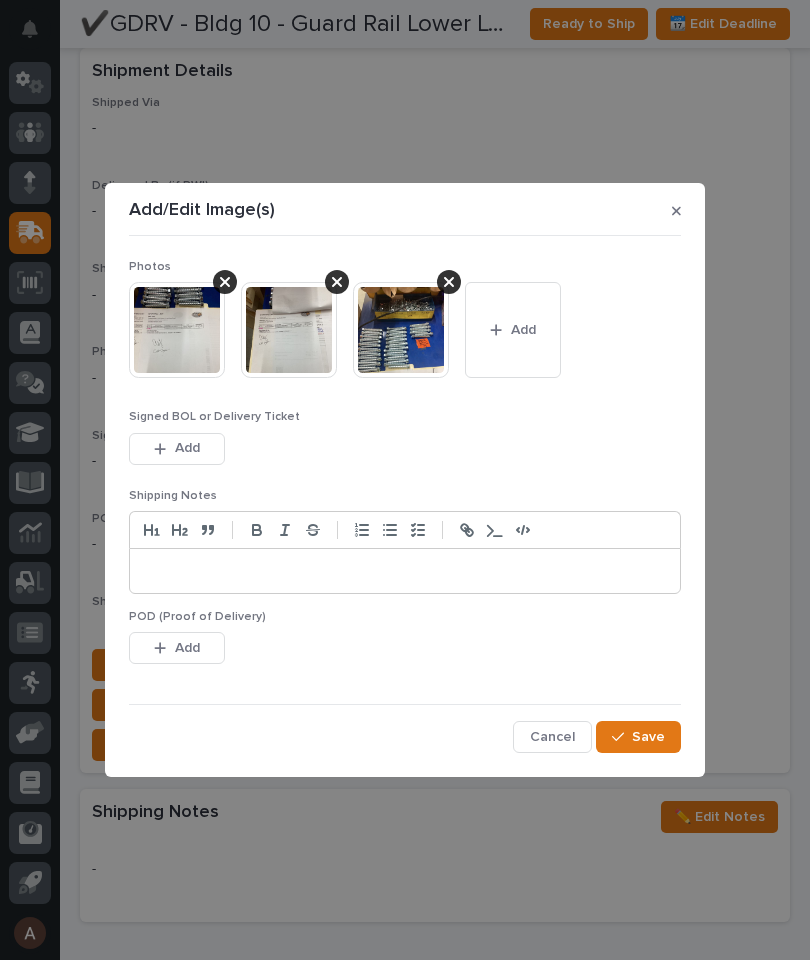 click on "Save" at bounding box center [638, 737] 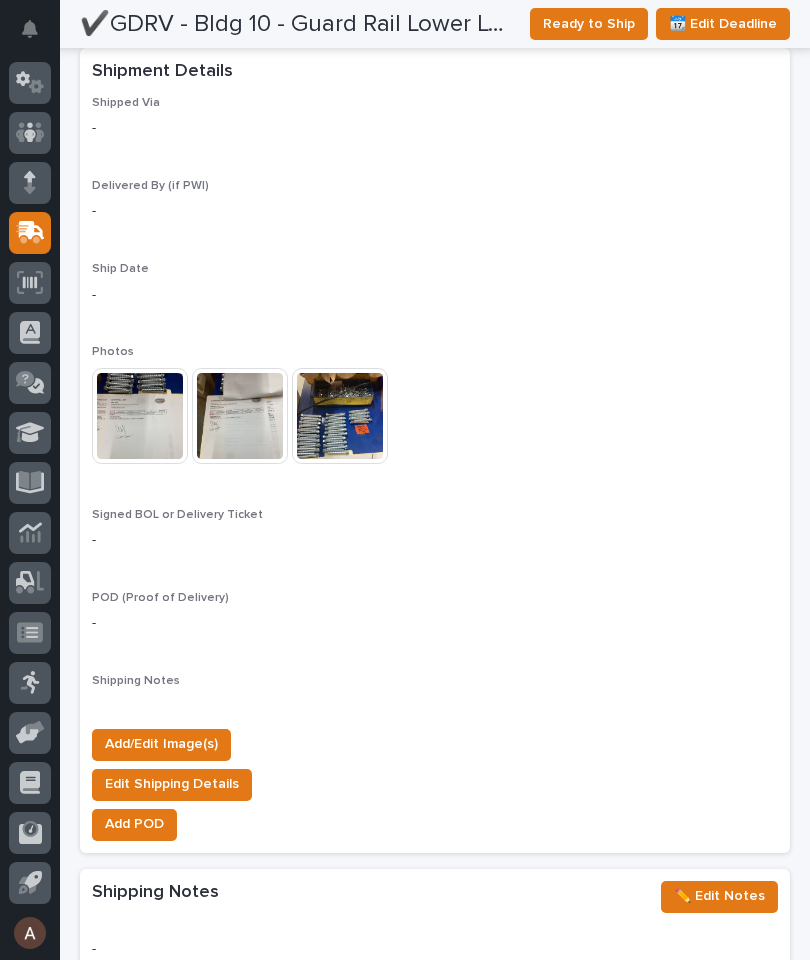 click on "Ready to Ship" at bounding box center (589, 24) 